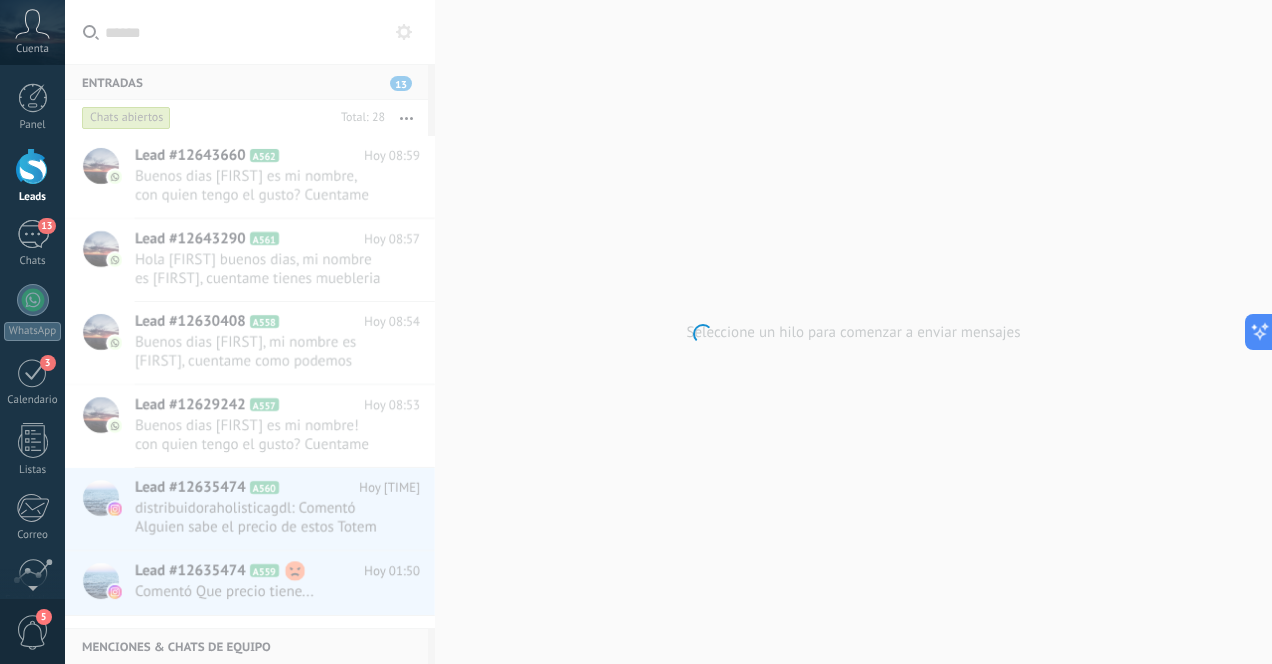 scroll, scrollTop: 0, scrollLeft: 0, axis: both 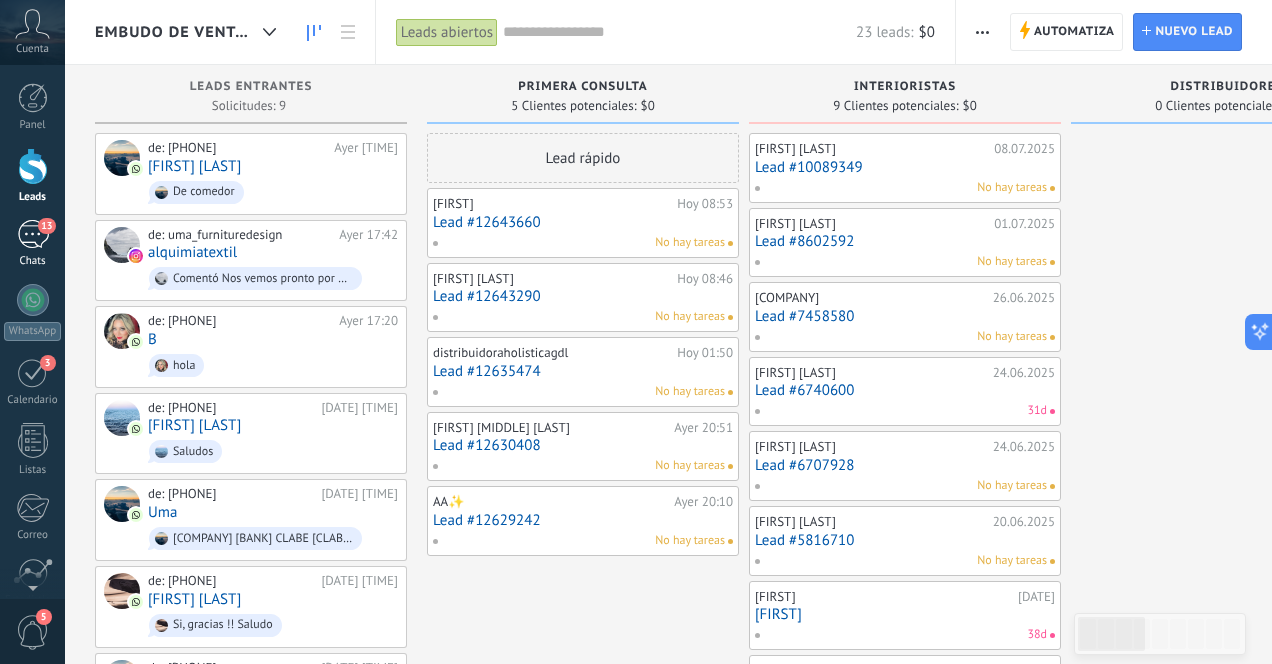 click on "13" at bounding box center (33, 234) 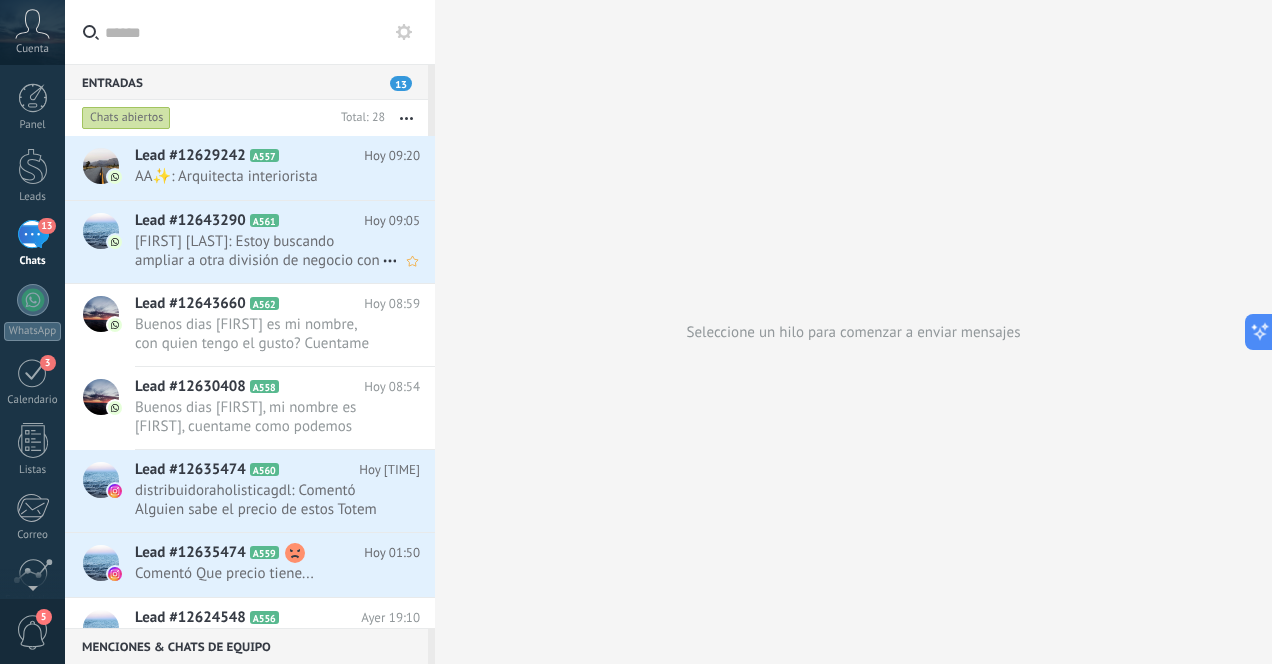 click on "[FIRST] [LAST]: Estoy buscando ampliar a otra división de negocio con la tienda con
estilo más de decoración y diseño." at bounding box center [258, 251] 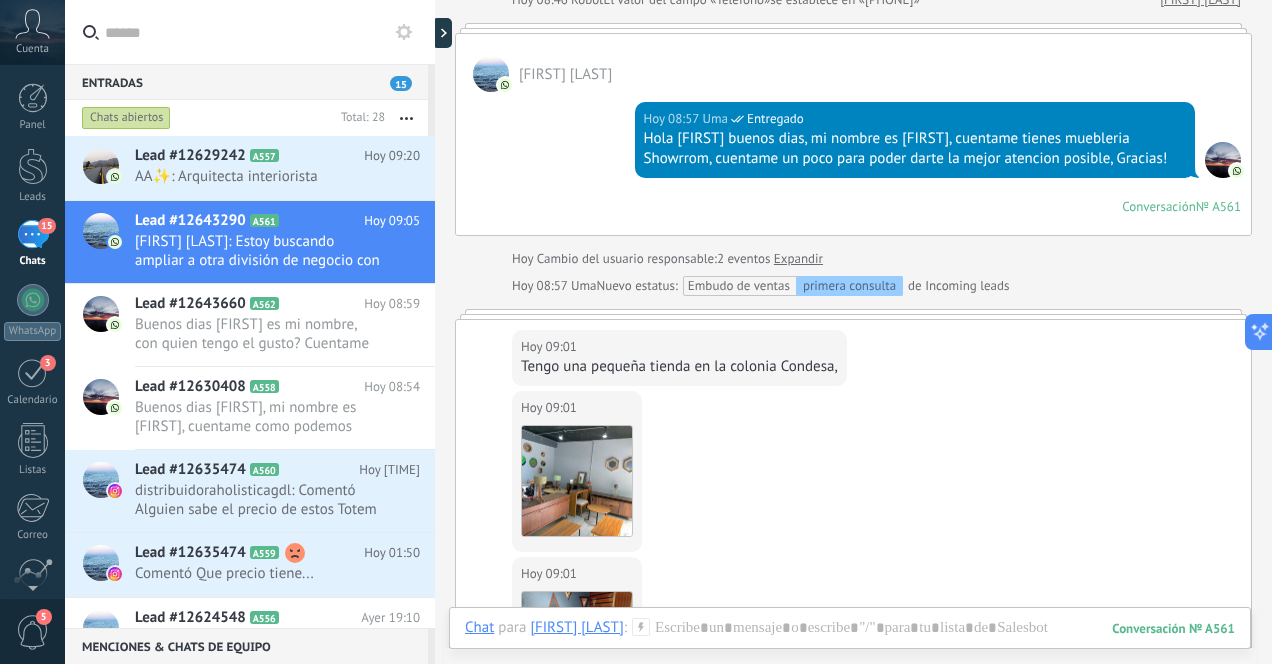 scroll, scrollTop: 522, scrollLeft: 0, axis: vertical 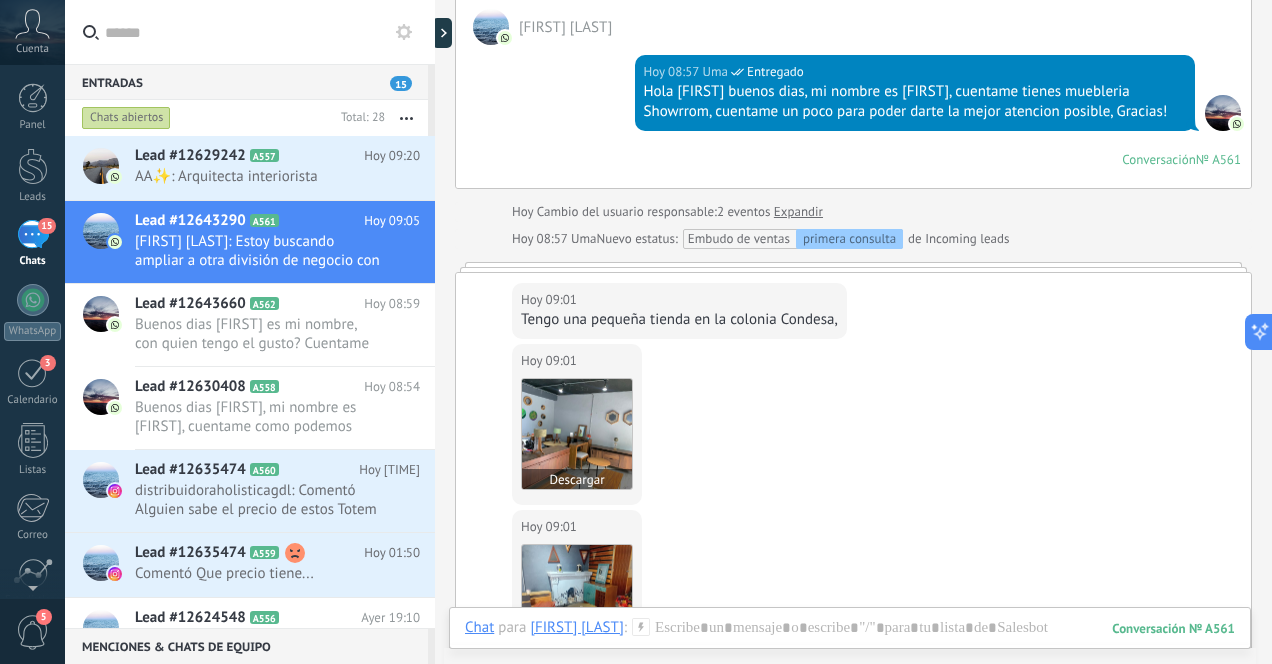 click at bounding box center [577, 434] 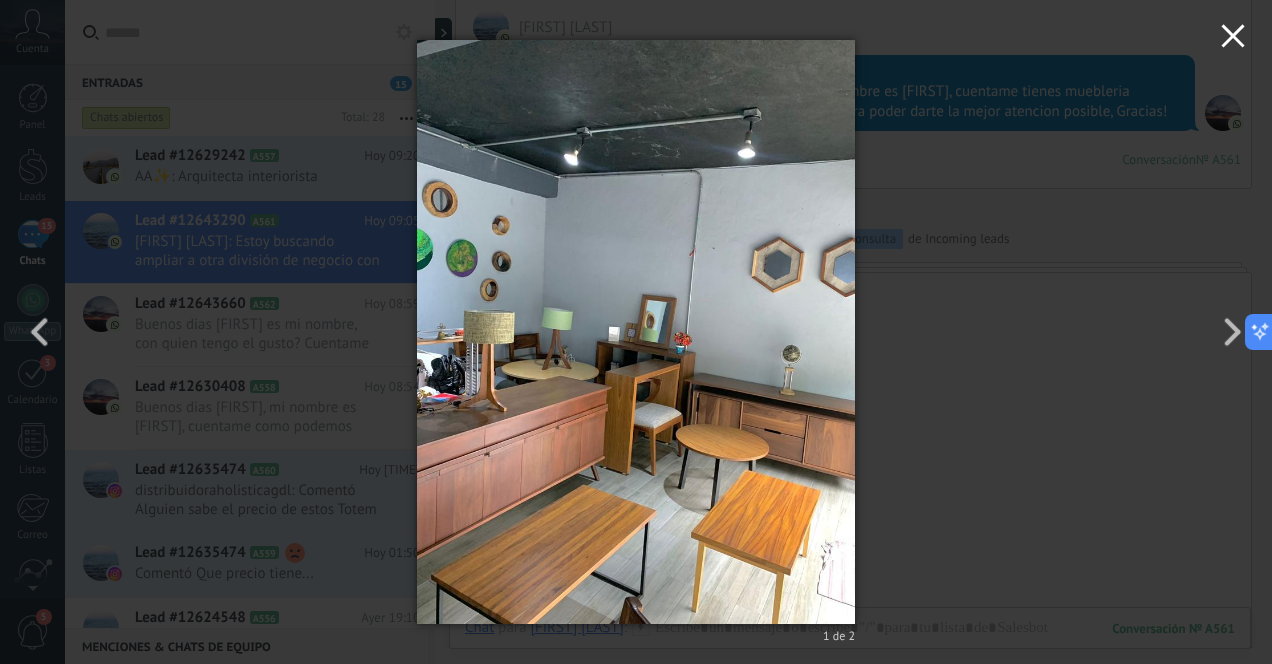 click 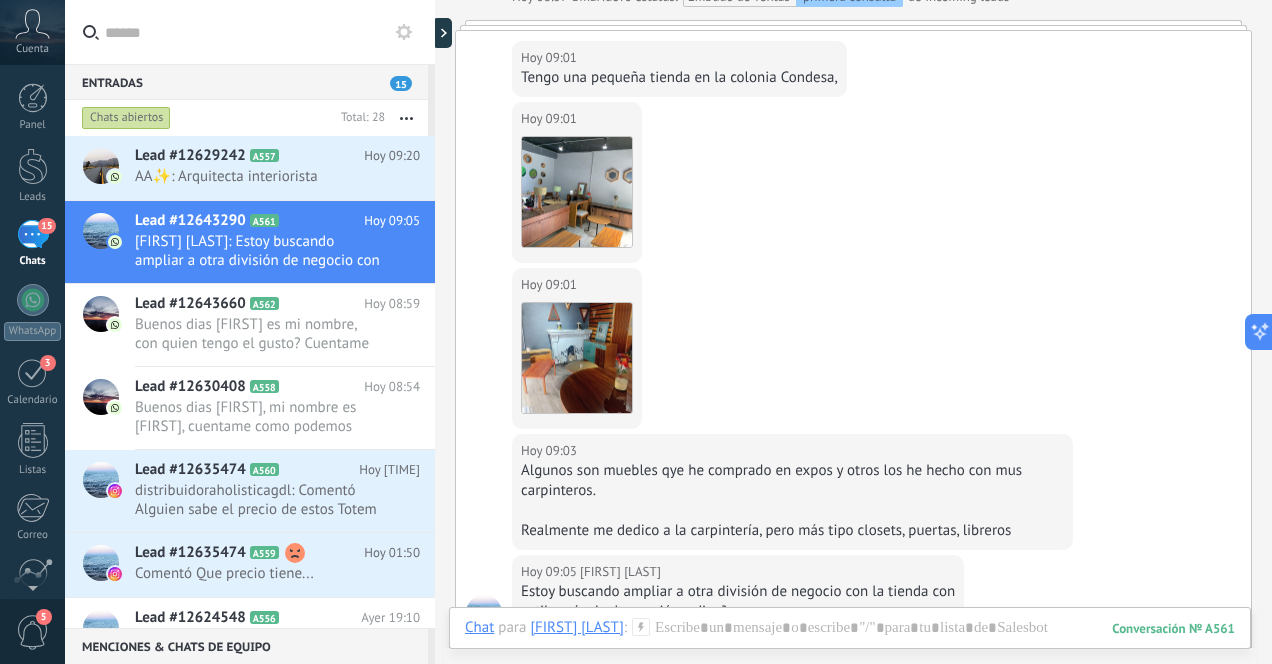 scroll, scrollTop: 769, scrollLeft: 0, axis: vertical 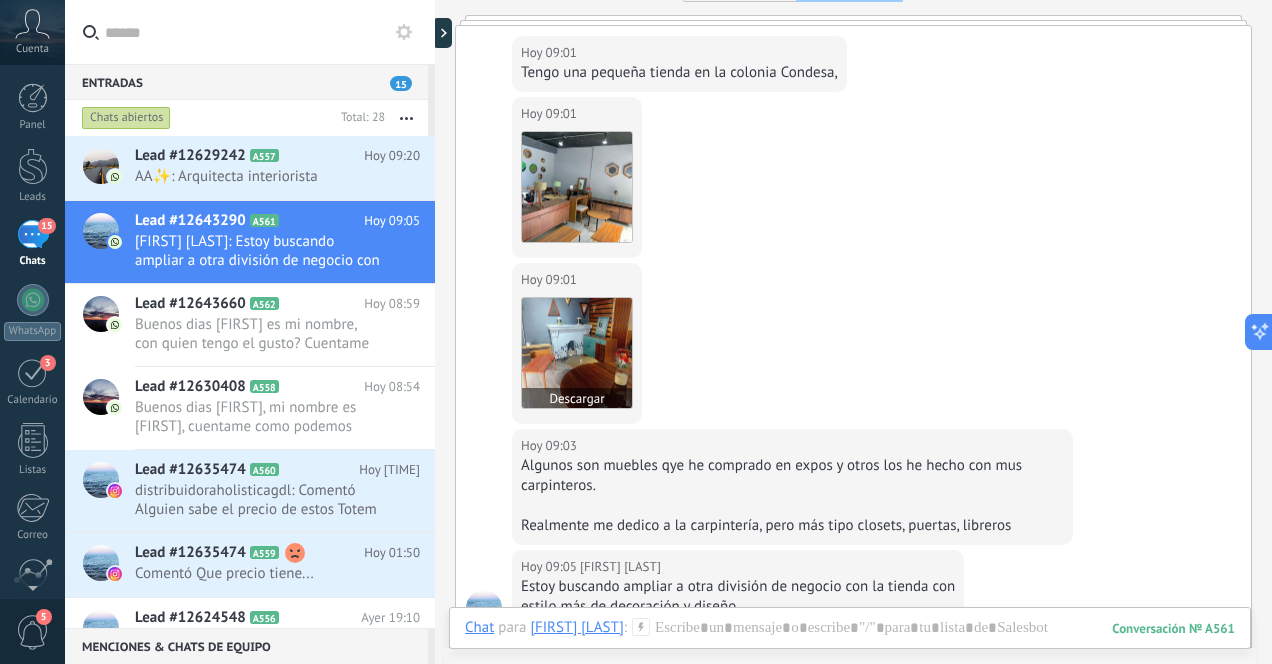 click at bounding box center [577, 353] 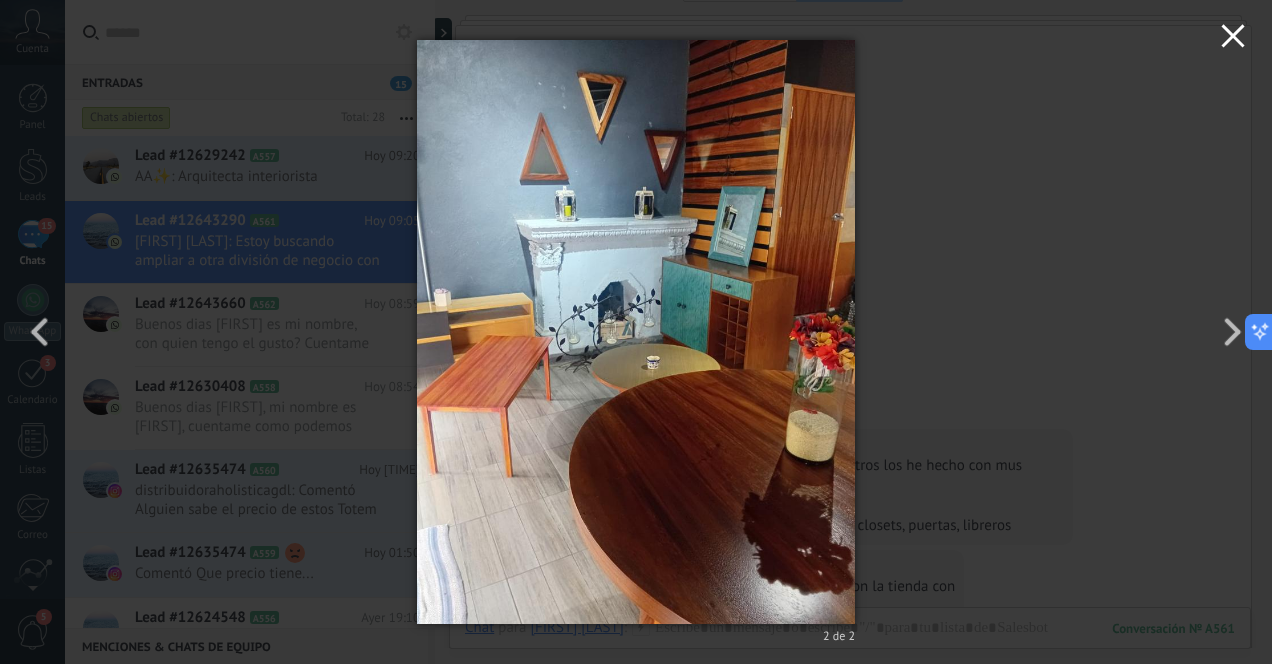 click 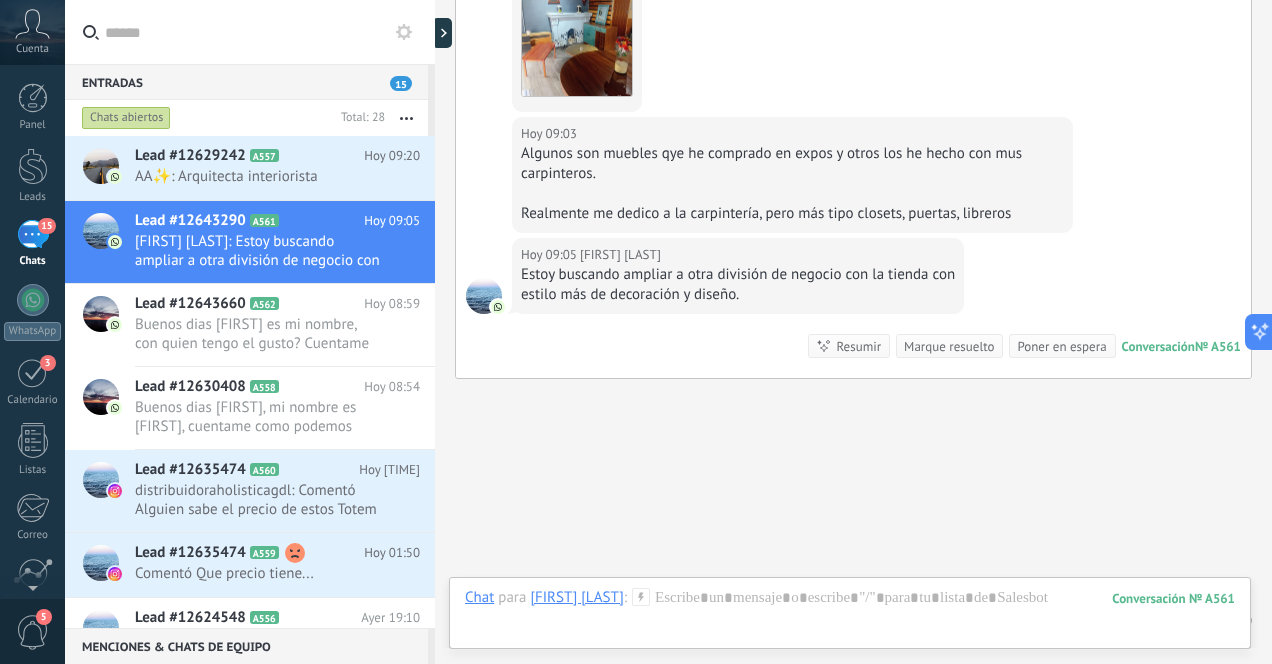 scroll, scrollTop: 1144, scrollLeft: 0, axis: vertical 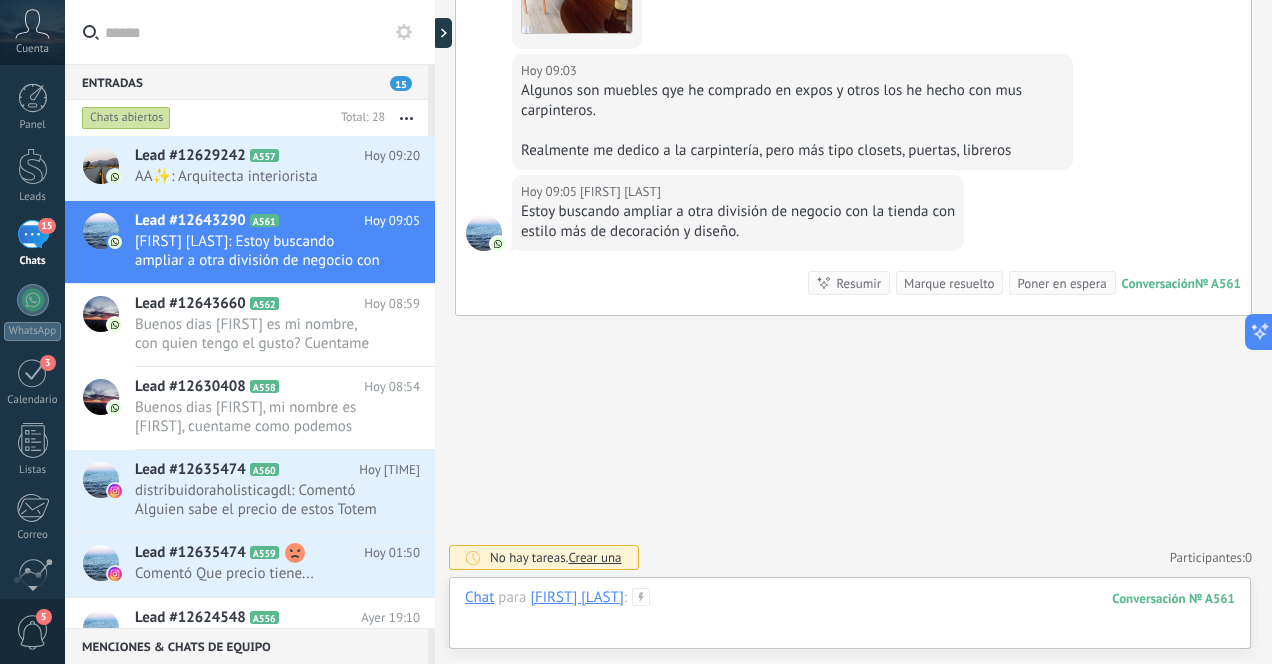 click at bounding box center (850, 618) 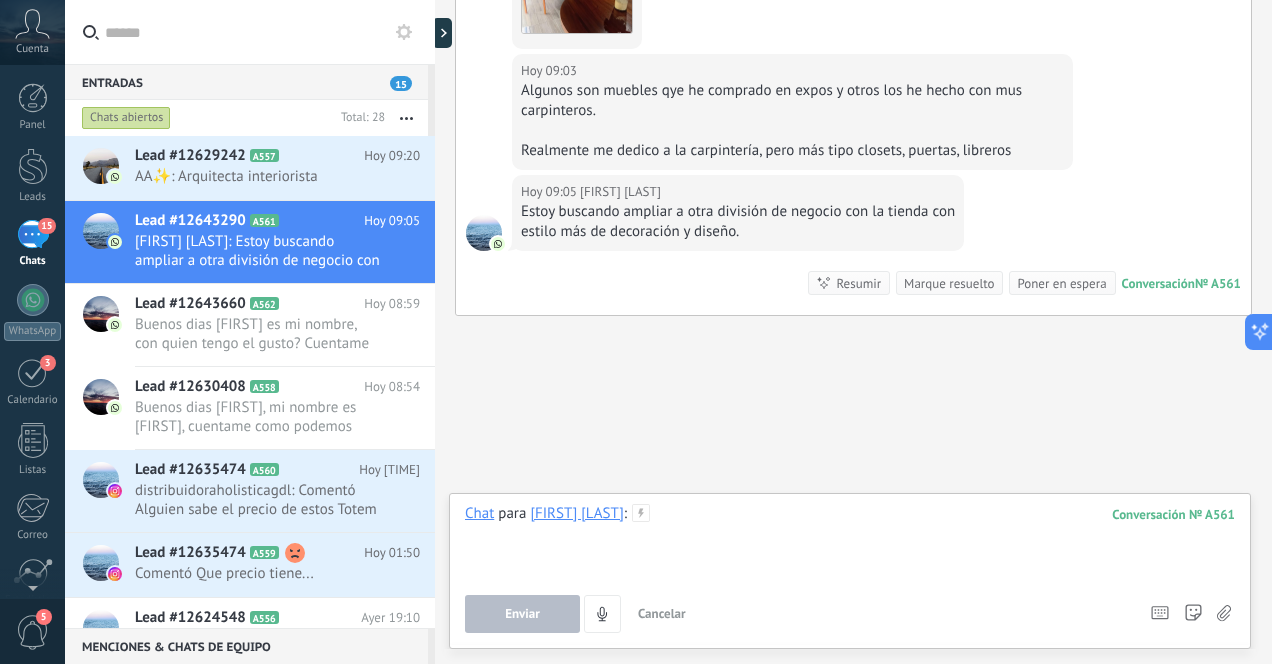 type 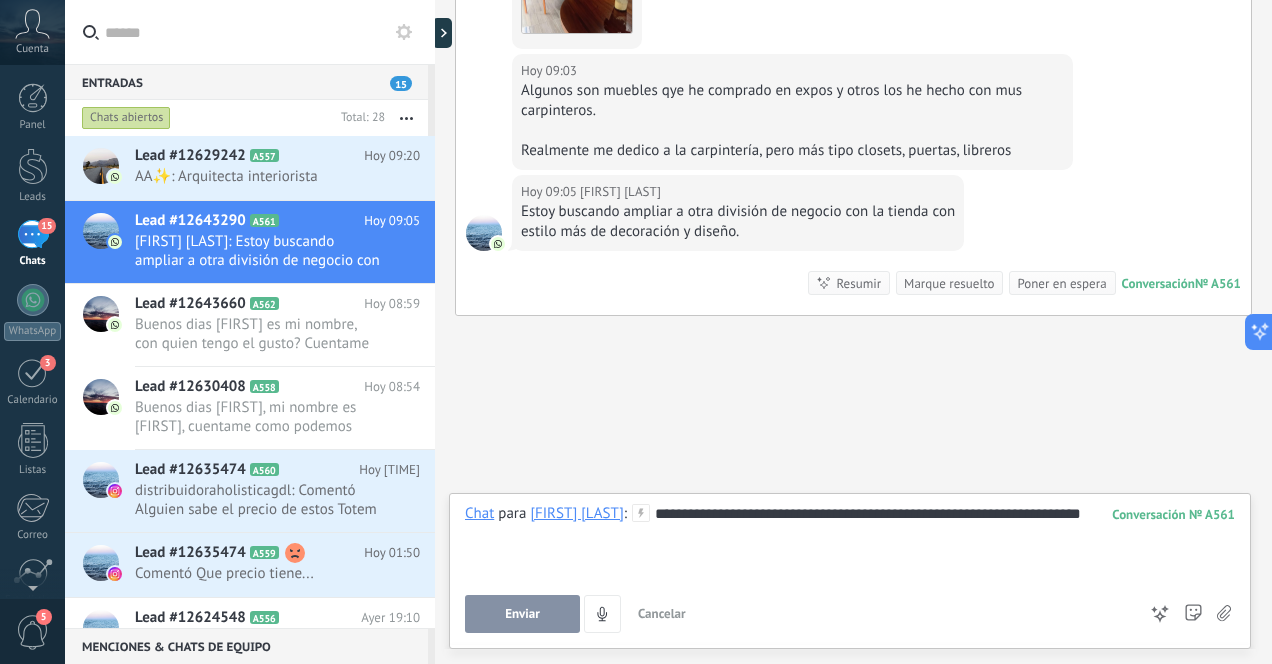 click on "**********" at bounding box center [850, 542] 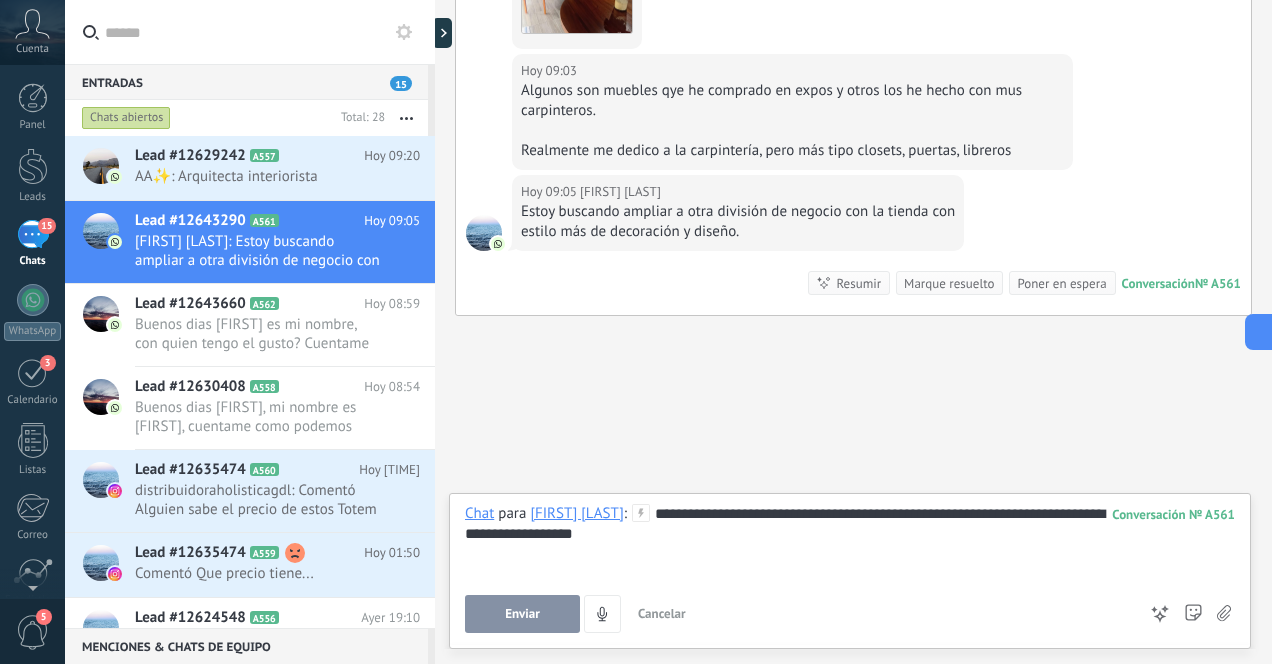 click on "**********" at bounding box center [850, 542] 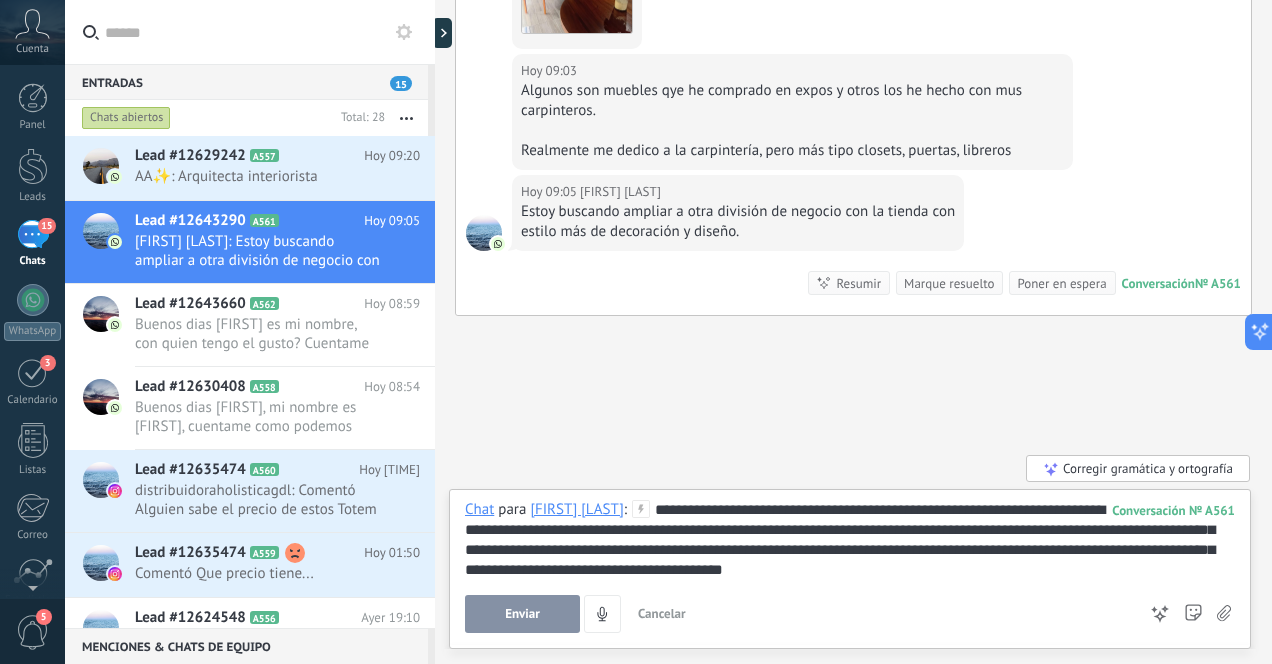 click on "**********" at bounding box center [850, 540] 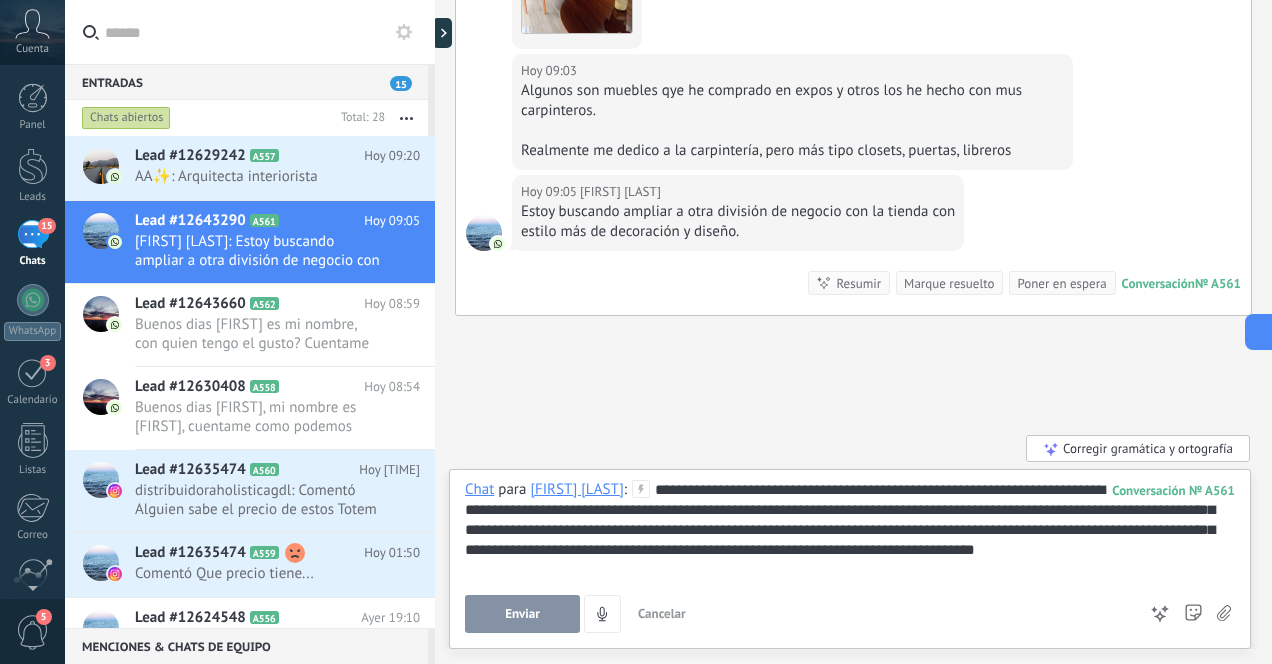 click on "Enviar" at bounding box center (522, 614) 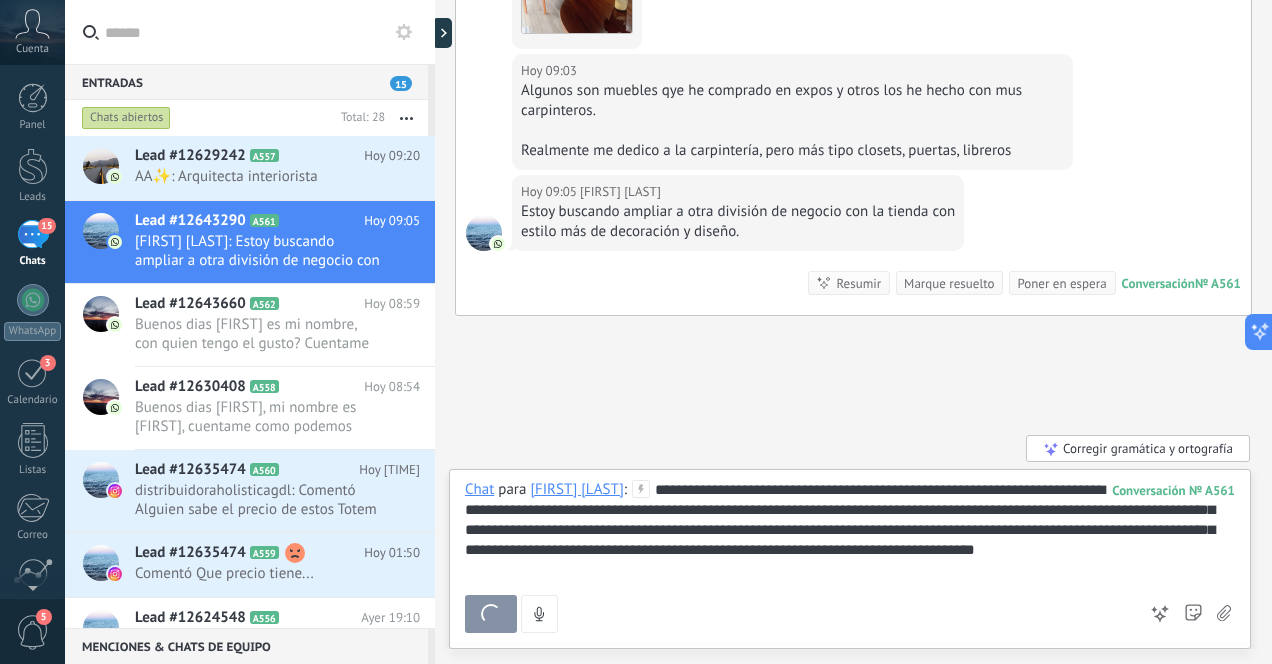 scroll, scrollTop: 1313, scrollLeft: 0, axis: vertical 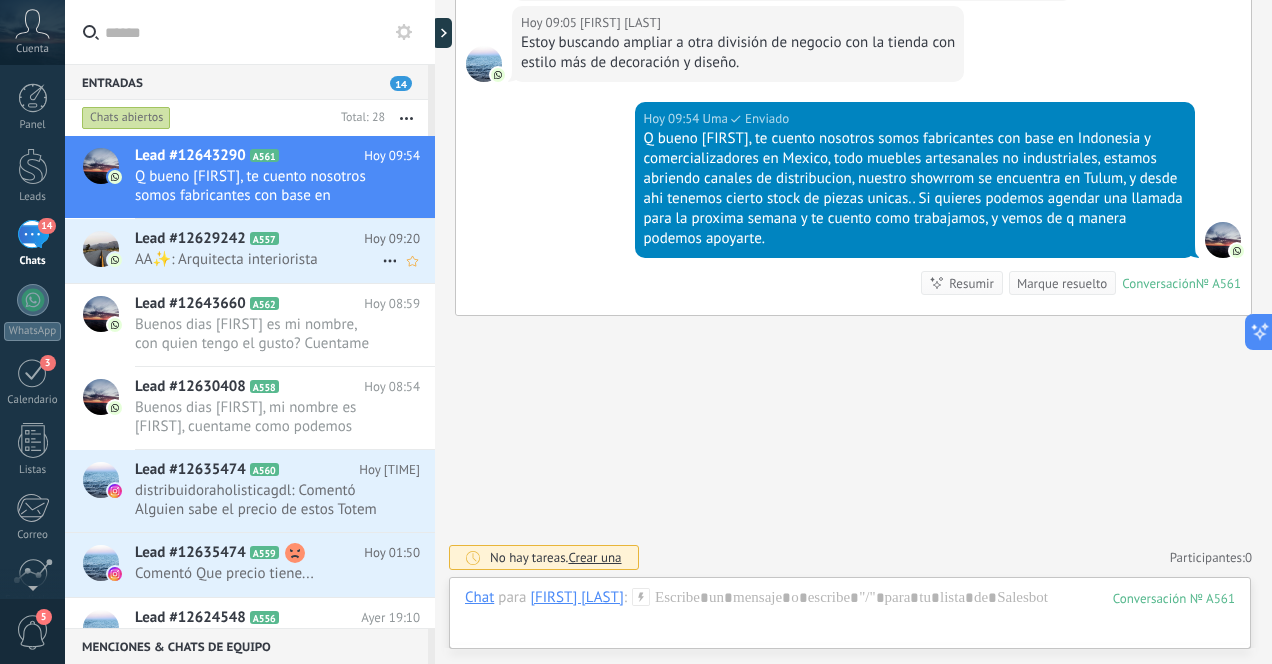 click on "AA✨: Arquitecta interiorista" at bounding box center (258, 259) 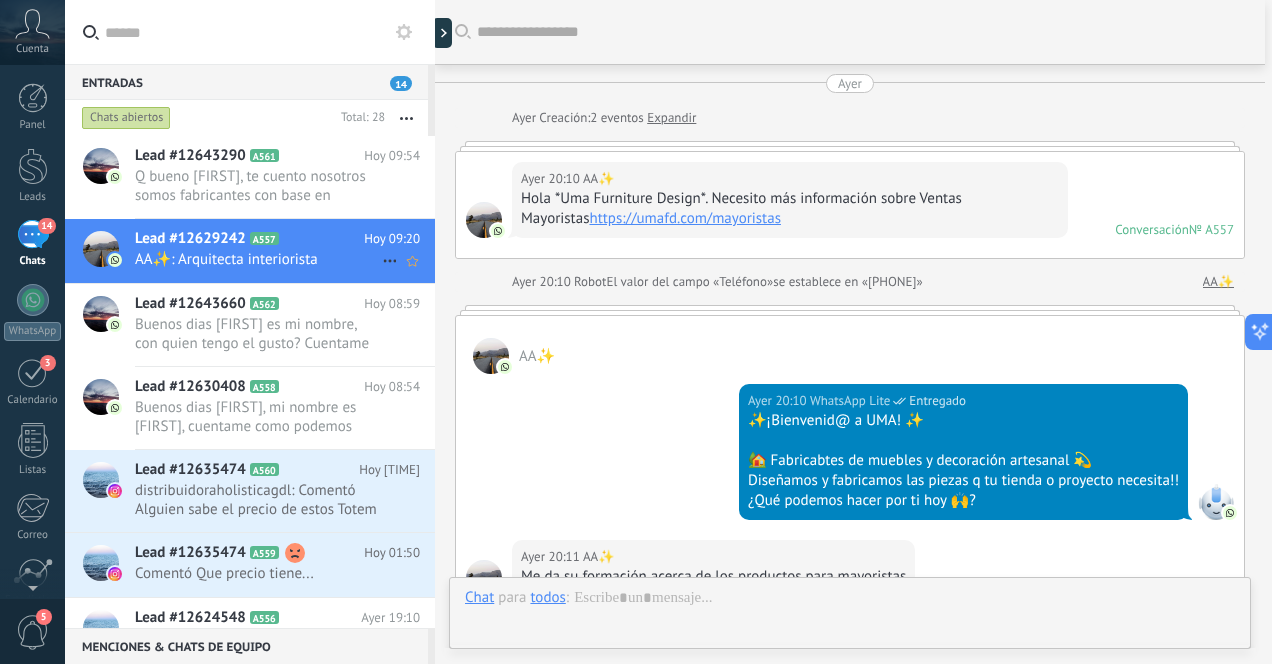 scroll, scrollTop: 784, scrollLeft: 0, axis: vertical 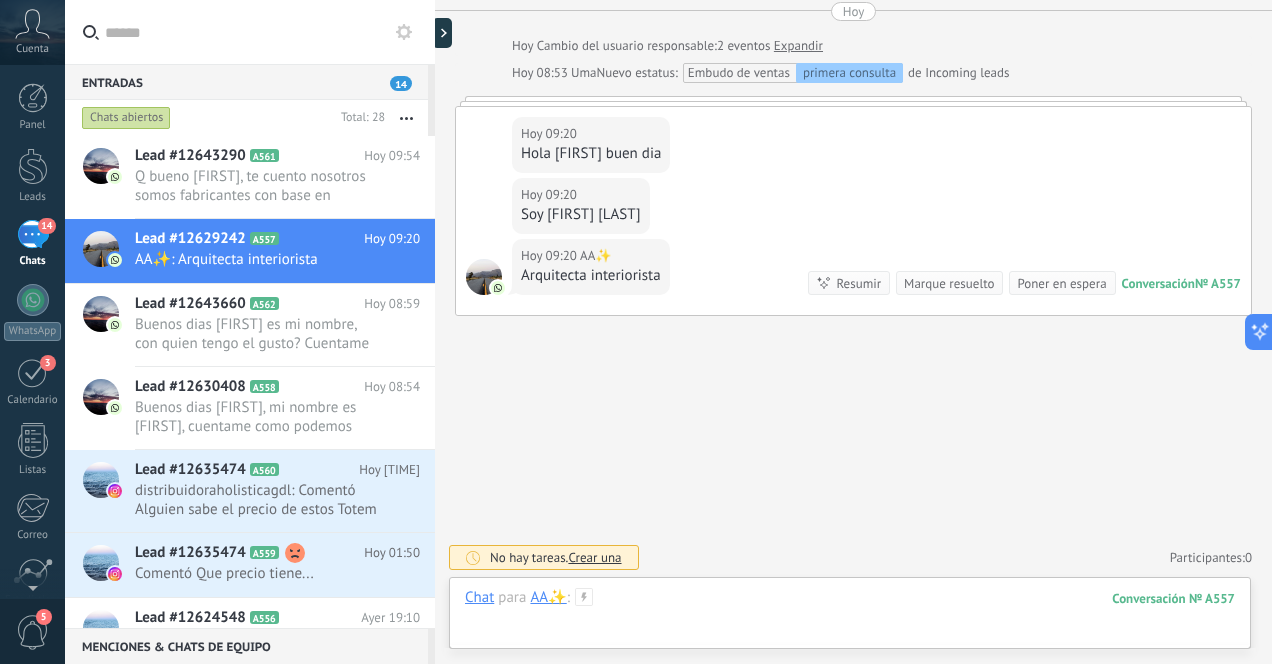 click at bounding box center [850, 618] 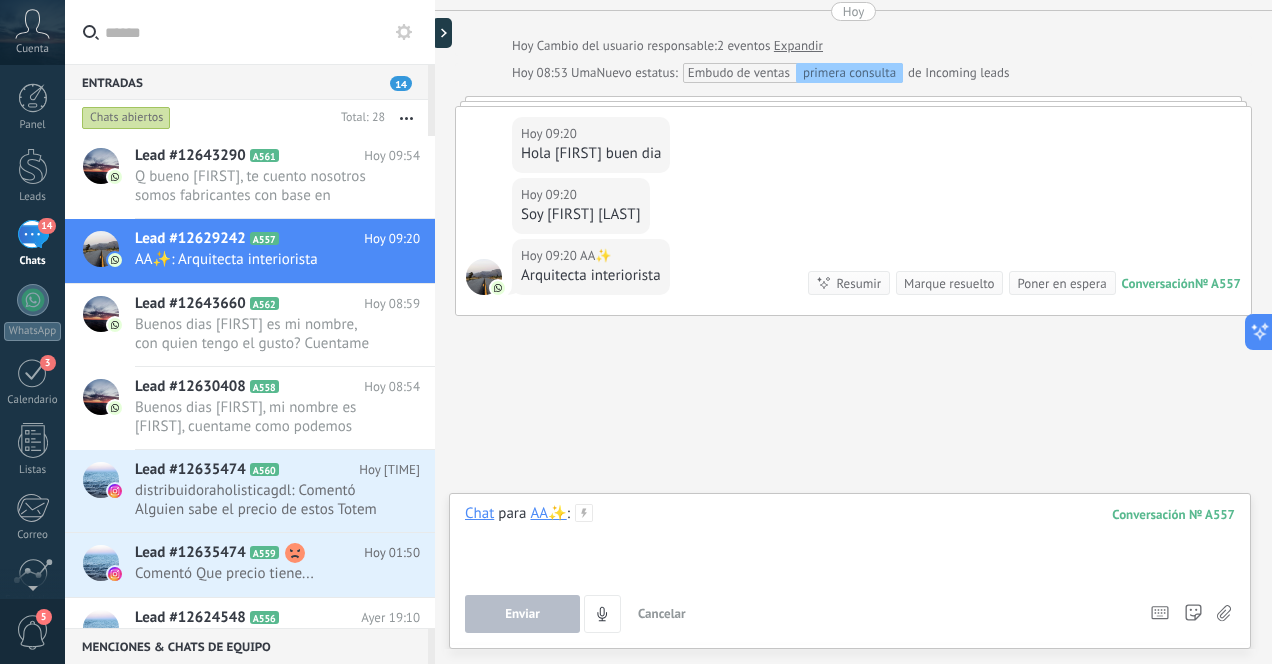 type 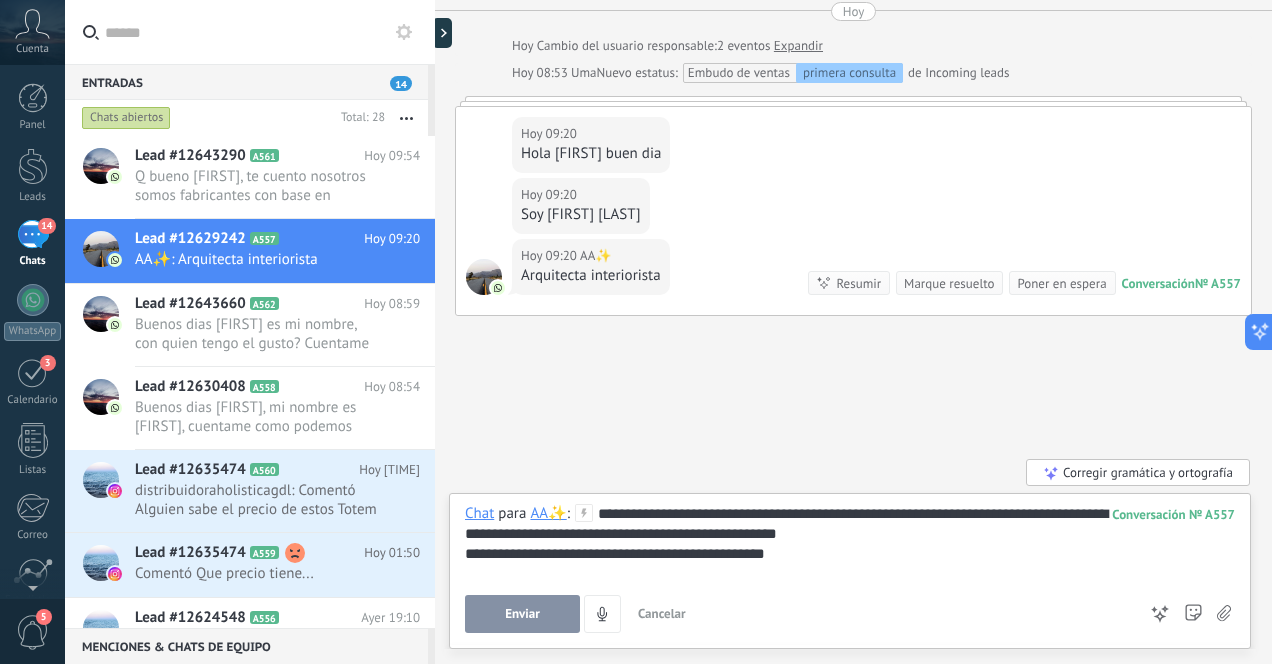 click on "**********" at bounding box center (850, 542) 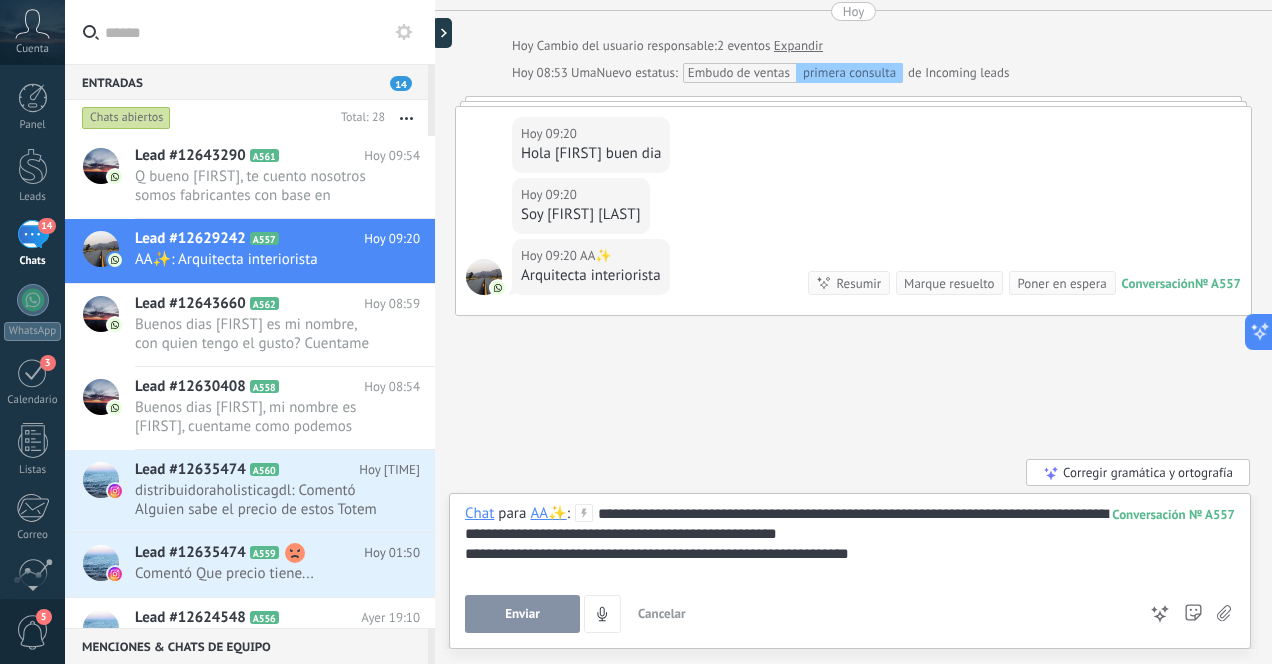 click on "**********" at bounding box center (850, 542) 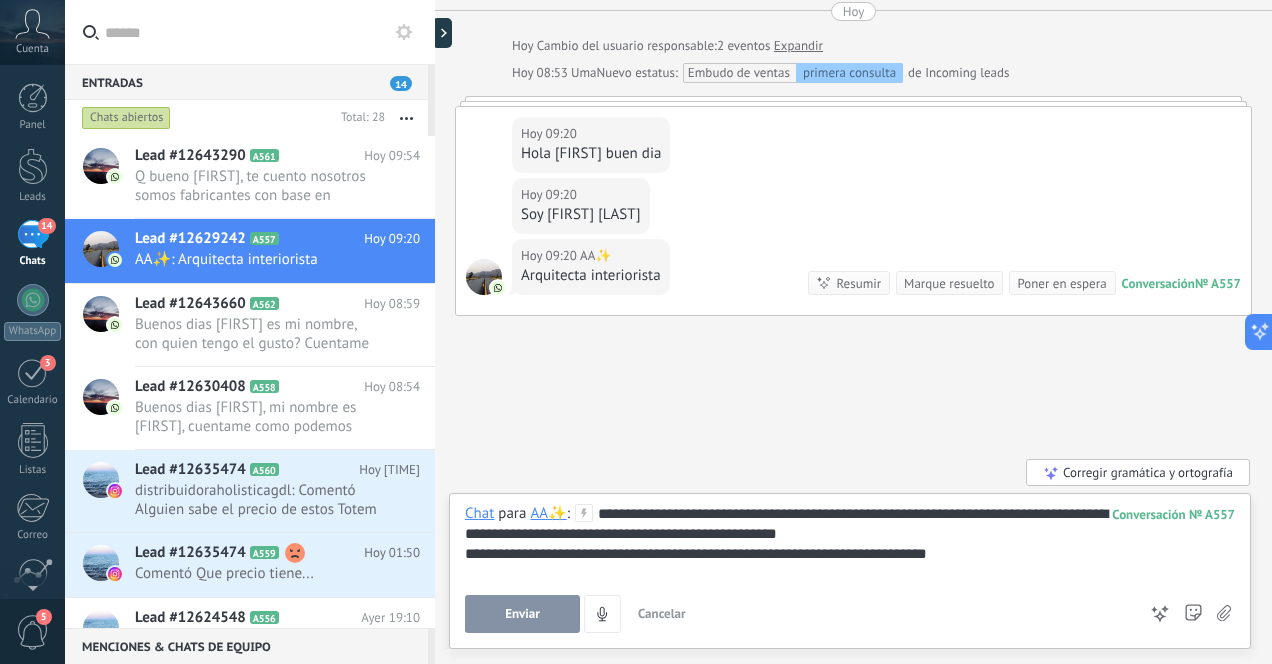 click on "**********" at bounding box center [850, 542] 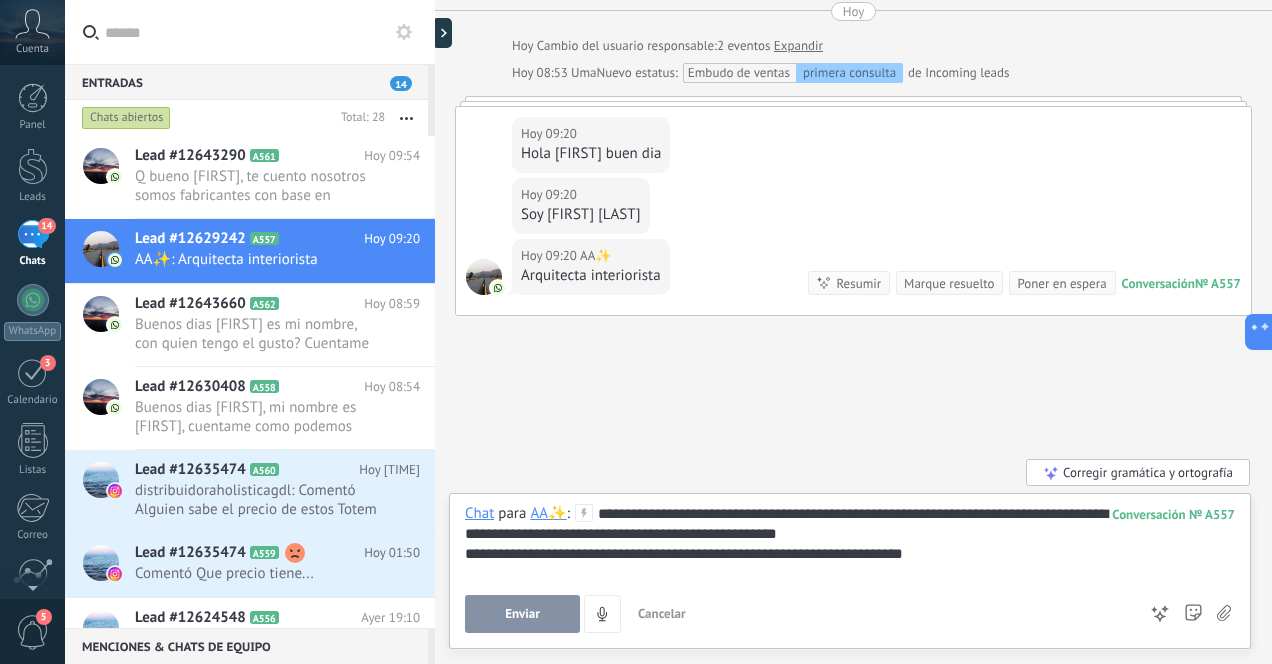 click on "**********" at bounding box center [850, 542] 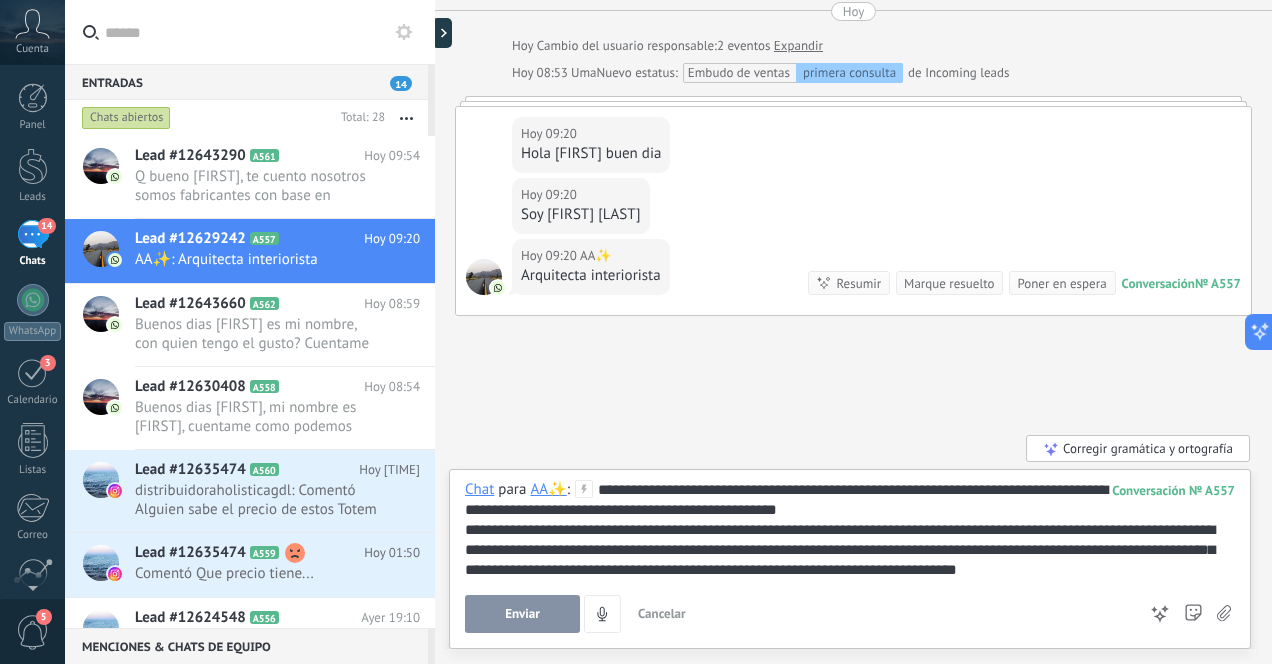 click on "**********" at bounding box center [850, 530] 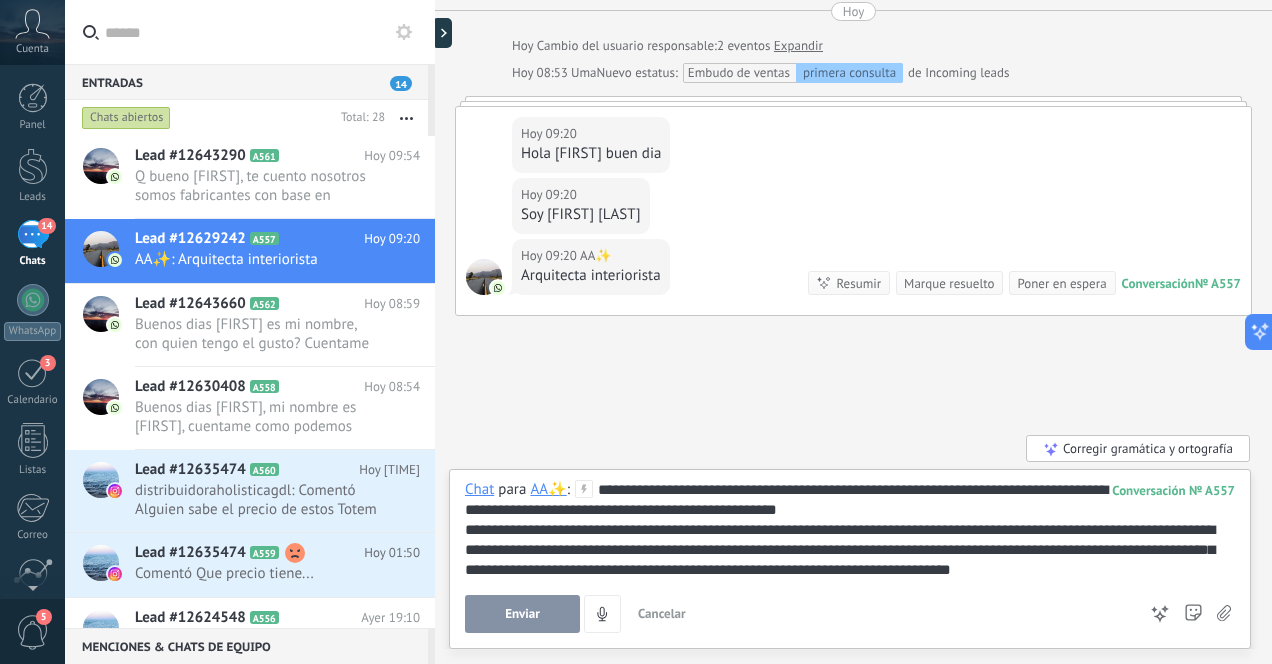 click on "**********" at bounding box center [850, 530] 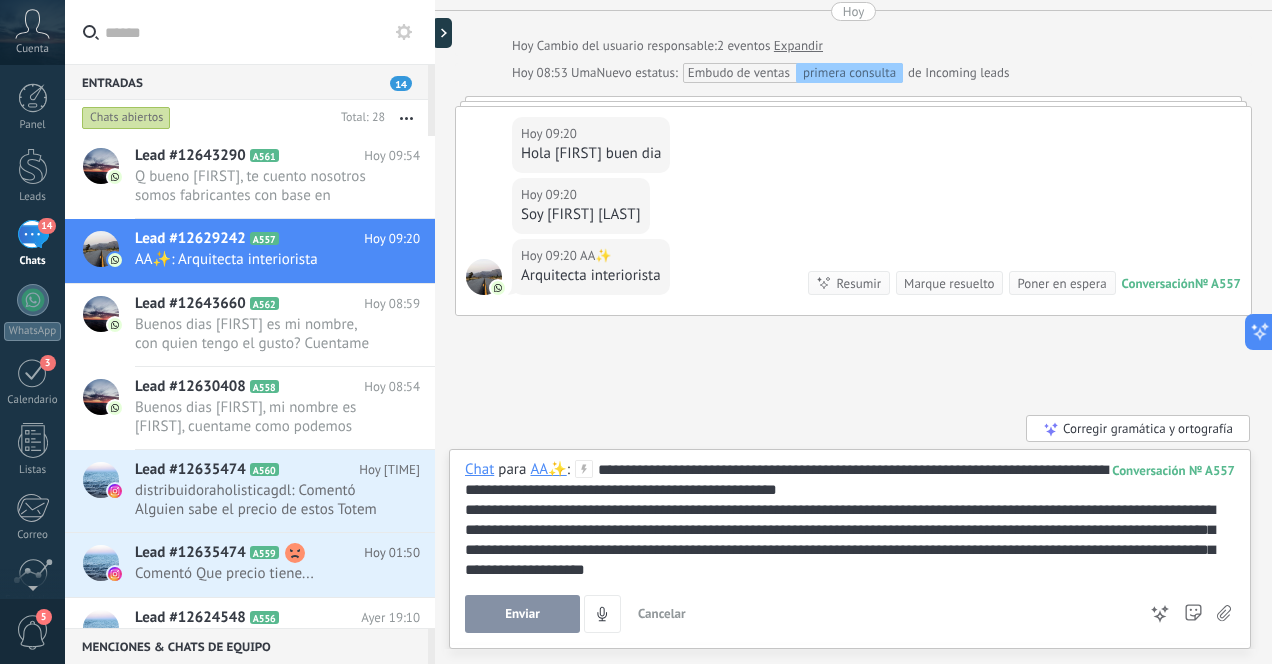 click on "Enviar" at bounding box center (522, 614) 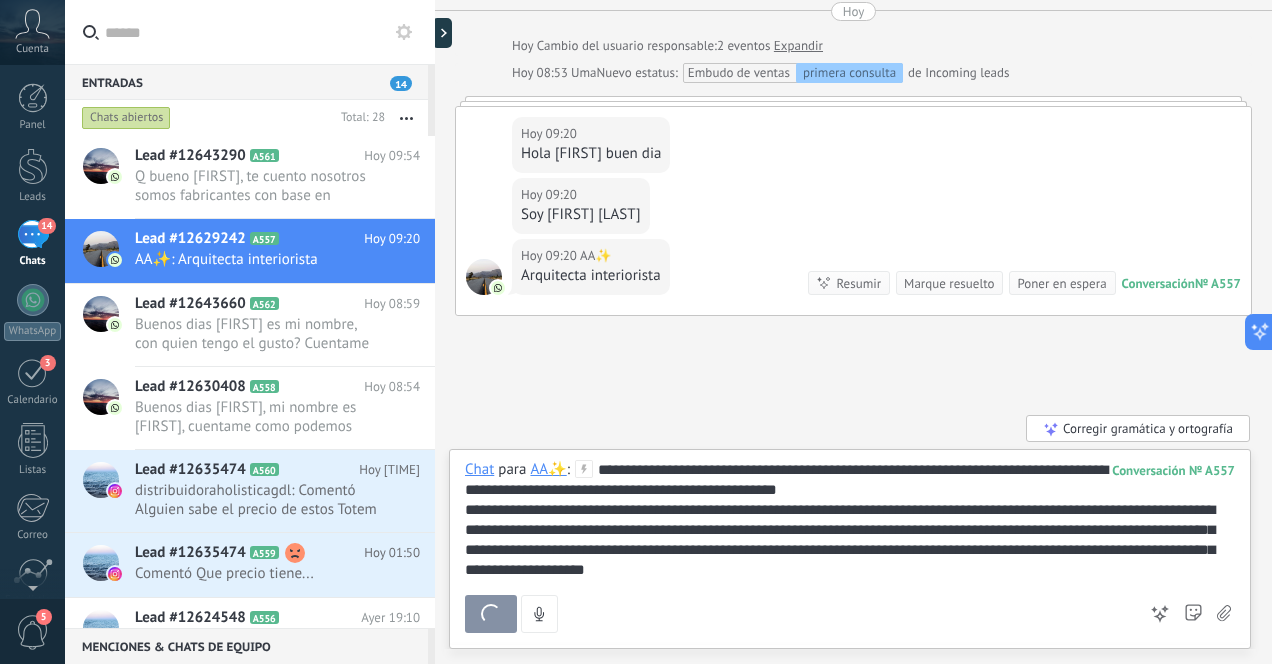 scroll, scrollTop: 1017, scrollLeft: 0, axis: vertical 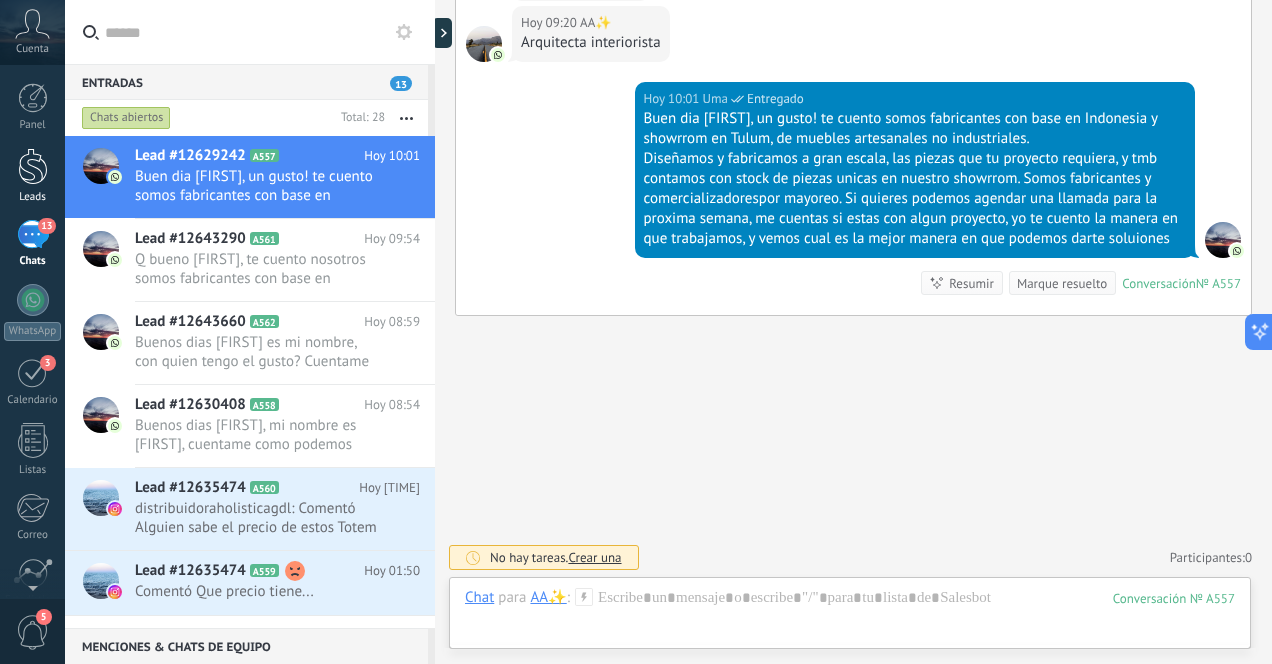 click at bounding box center (33, 166) 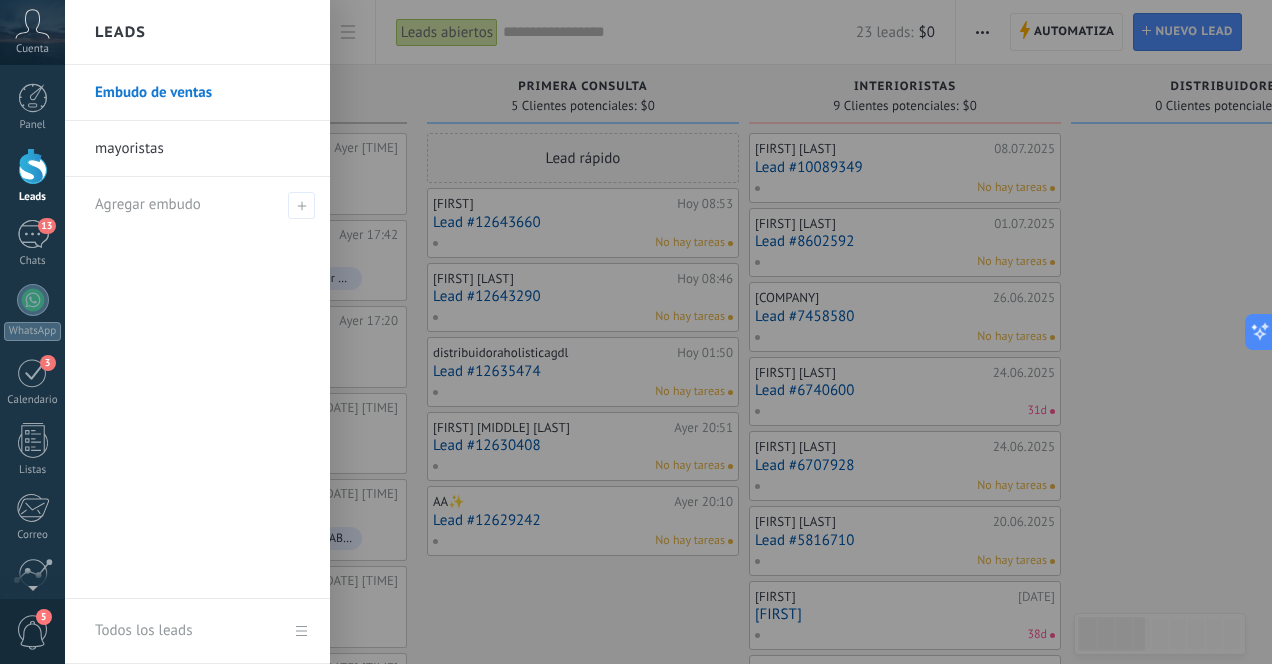 click at bounding box center [33, 166] 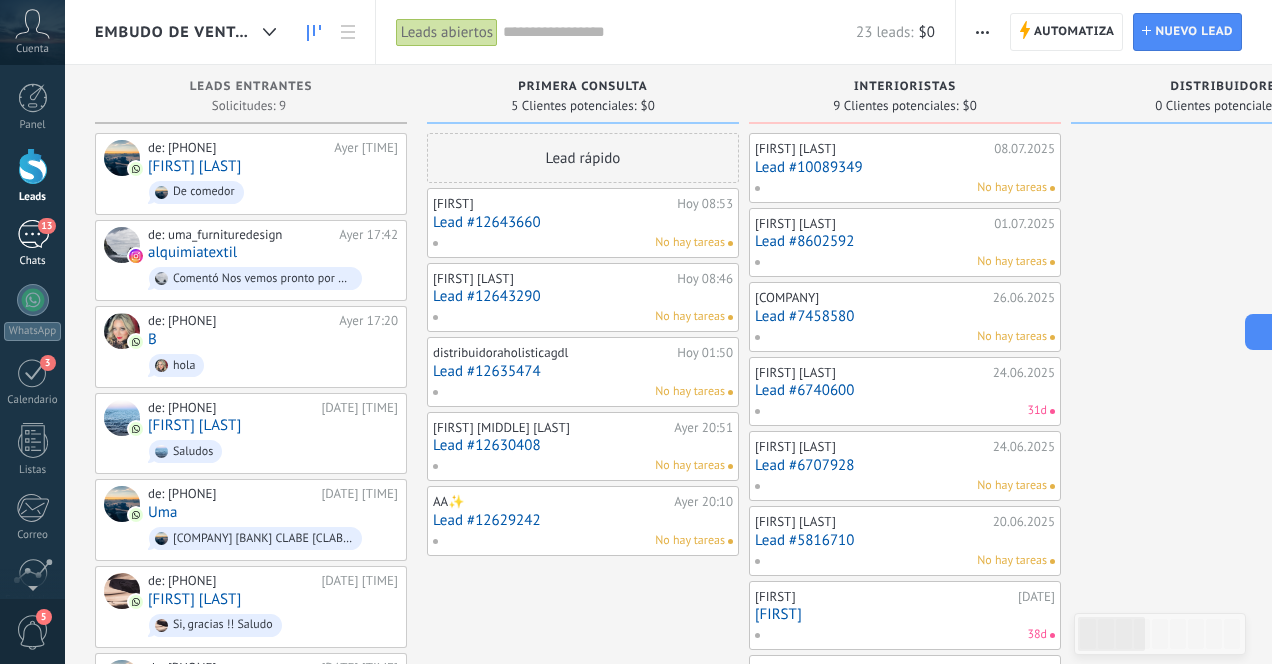 click on "13" at bounding box center [33, 234] 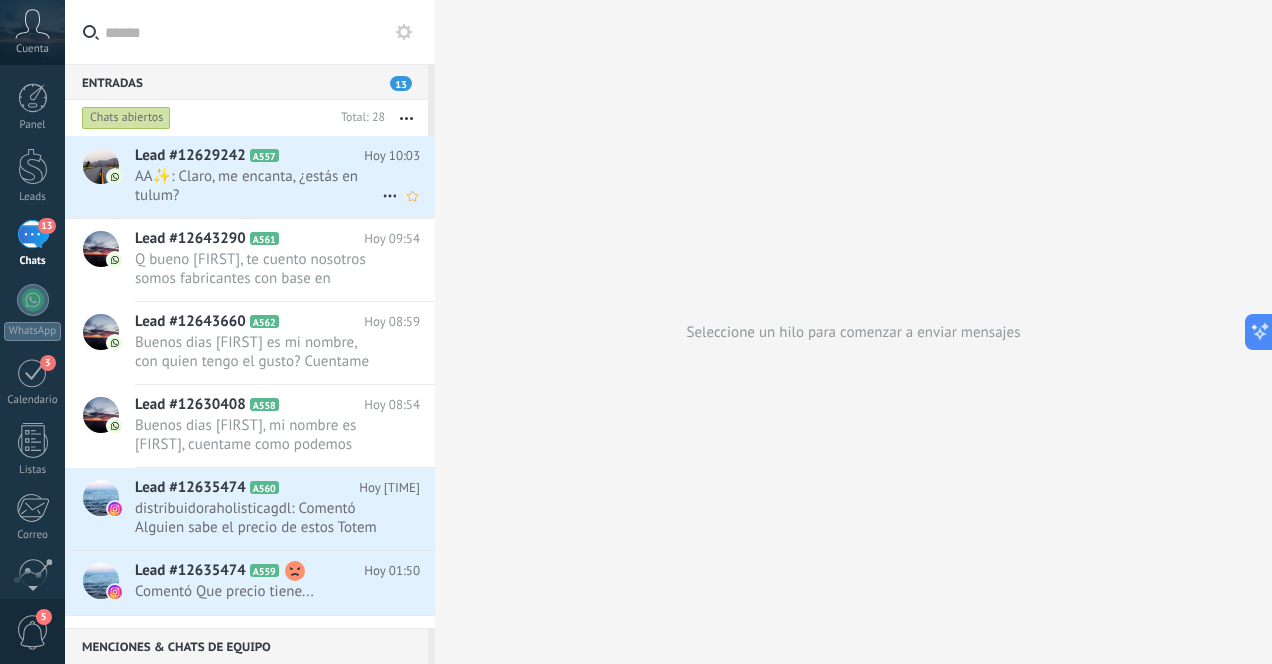 click on "AA✨: Claro, me encanta, ¿estás en tulum?" at bounding box center [258, 186] 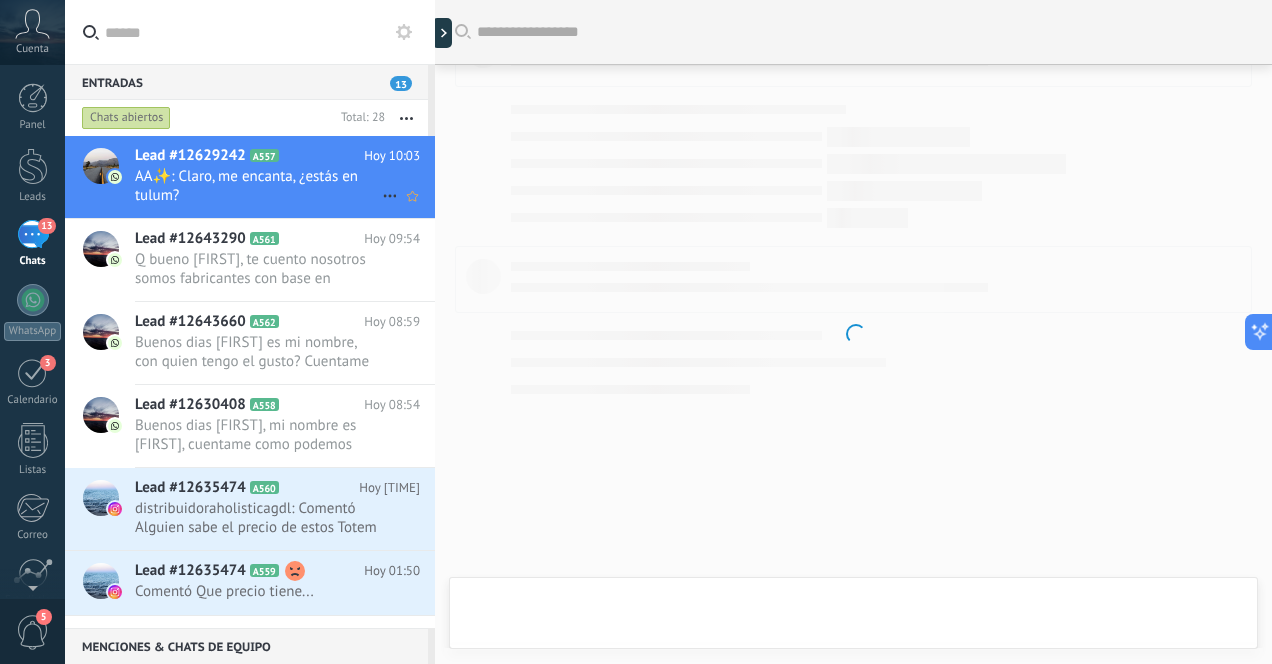 scroll, scrollTop: 1000, scrollLeft: 0, axis: vertical 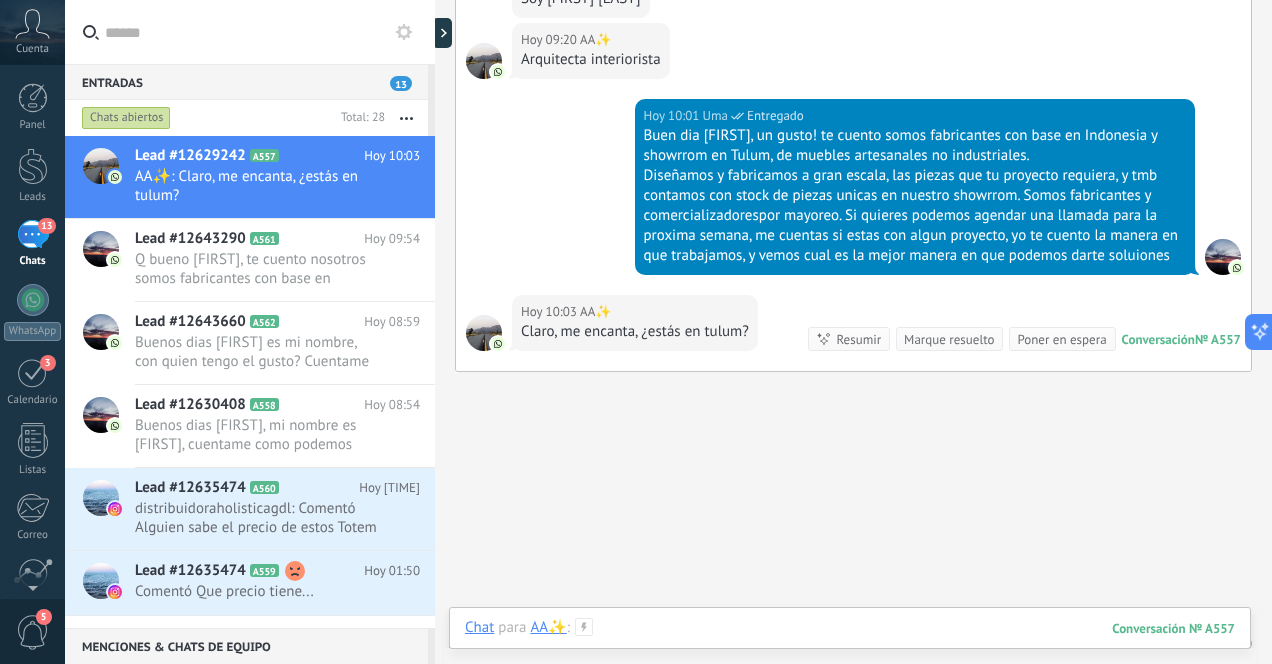 click at bounding box center [850, 648] 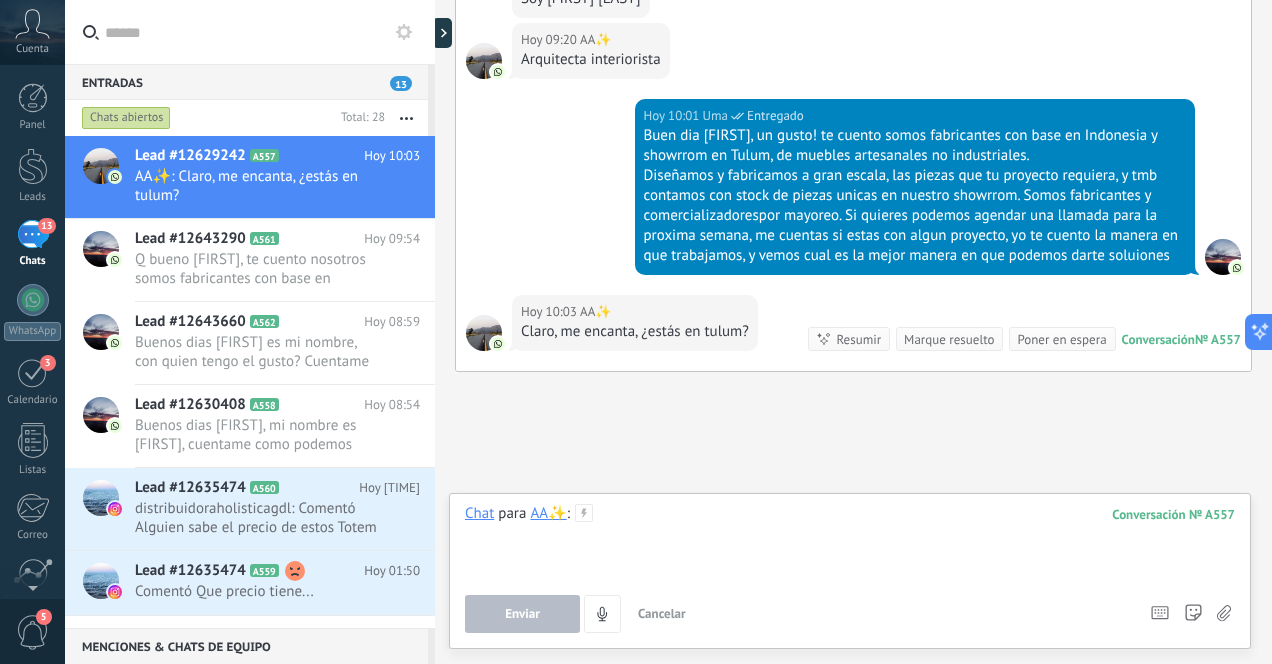 type 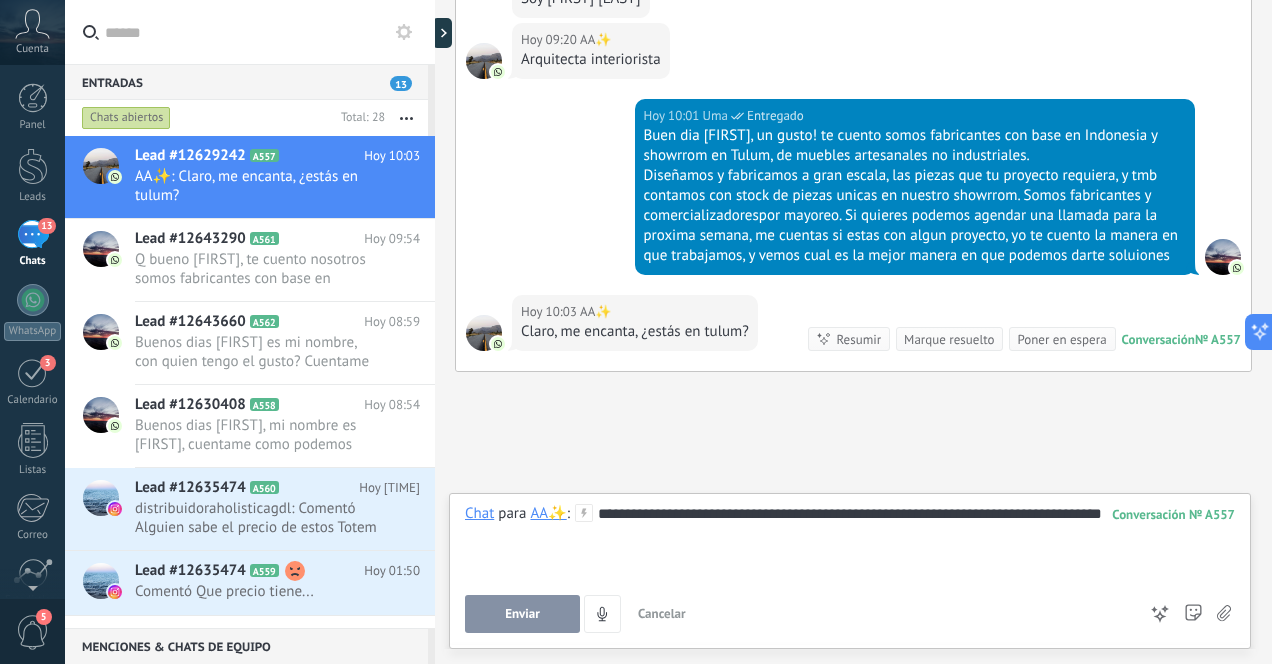 click on "Enviar" at bounding box center [522, 614] 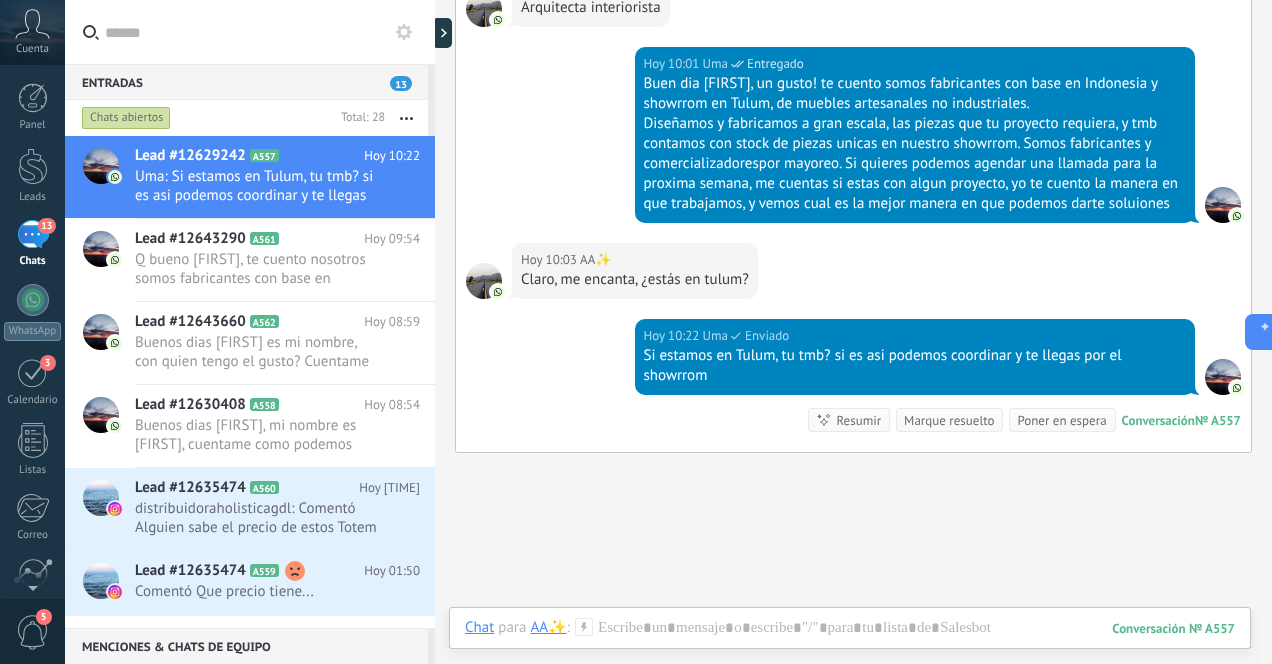 scroll, scrollTop: 1050, scrollLeft: 0, axis: vertical 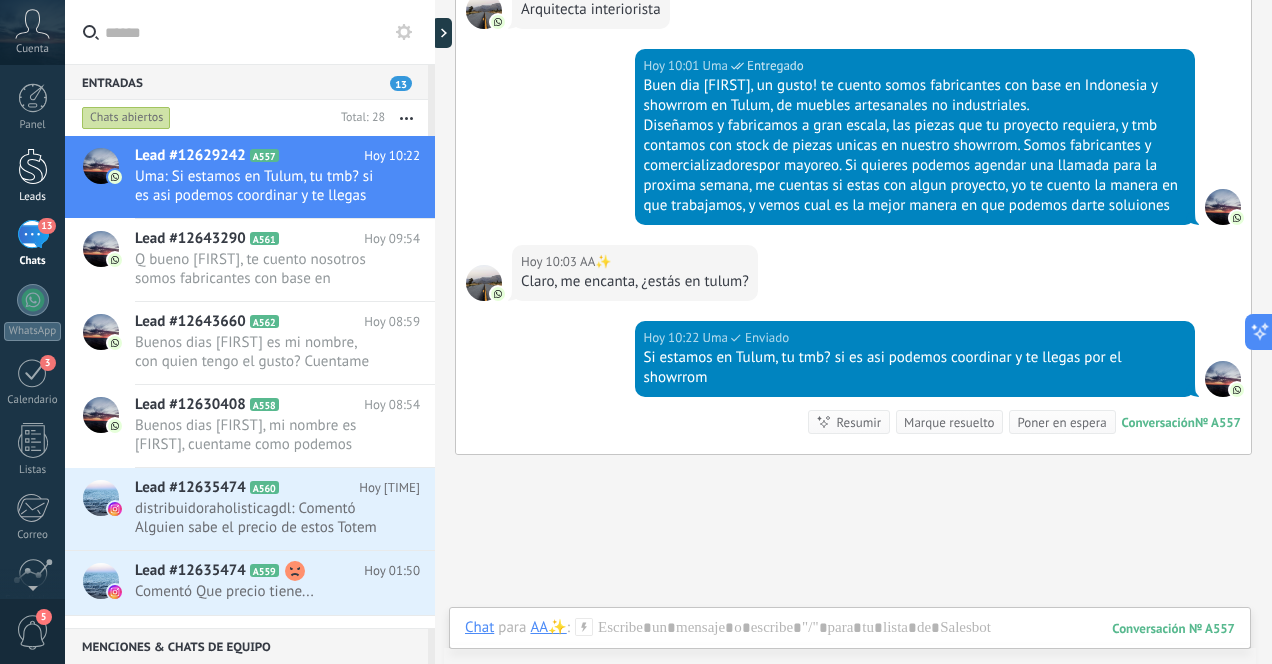 click at bounding box center [33, 166] 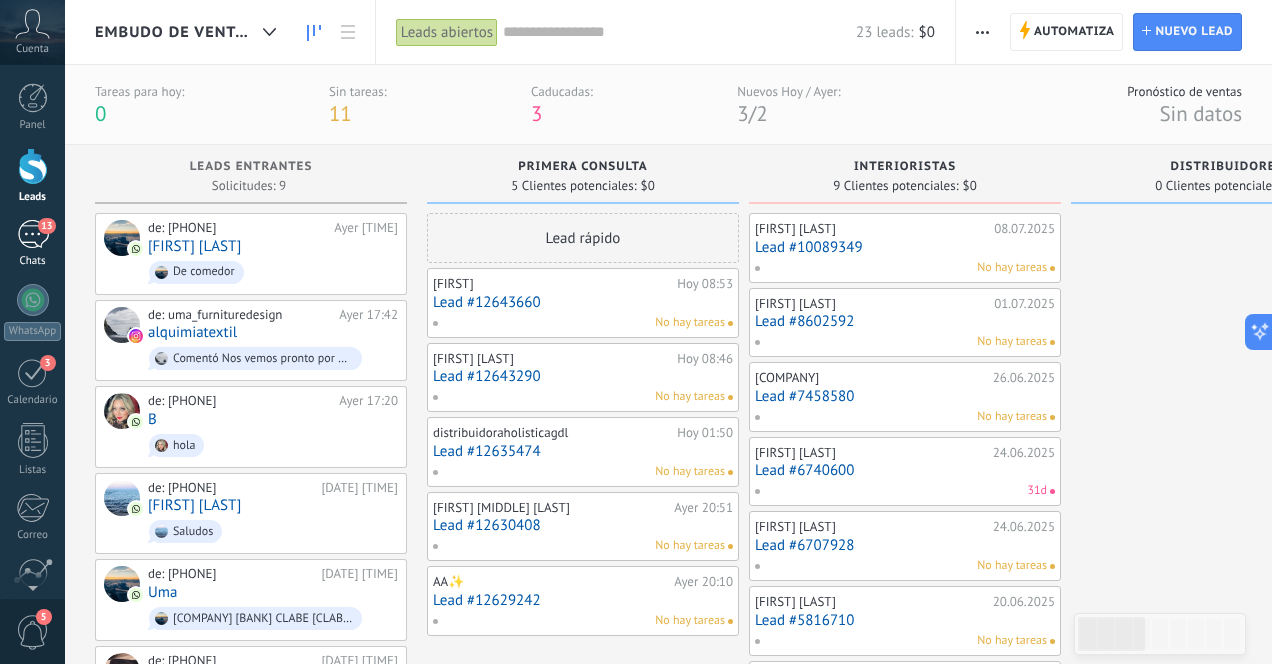 click on "13" at bounding box center [33, 234] 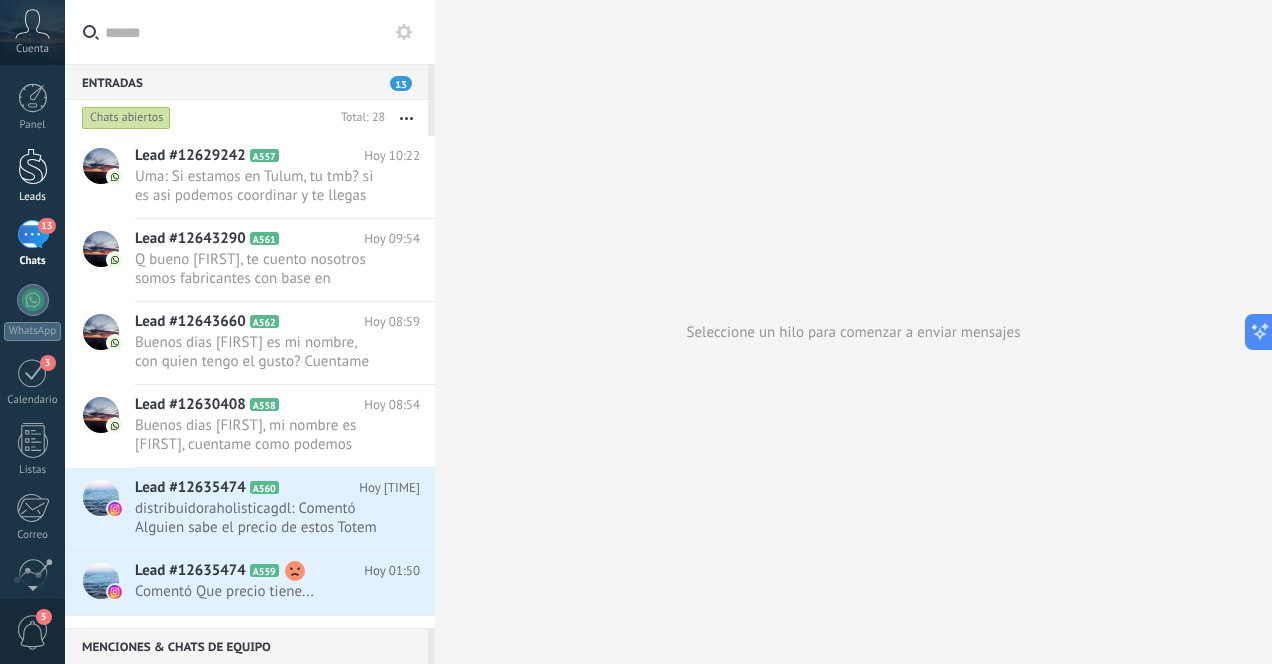click at bounding box center (33, 166) 